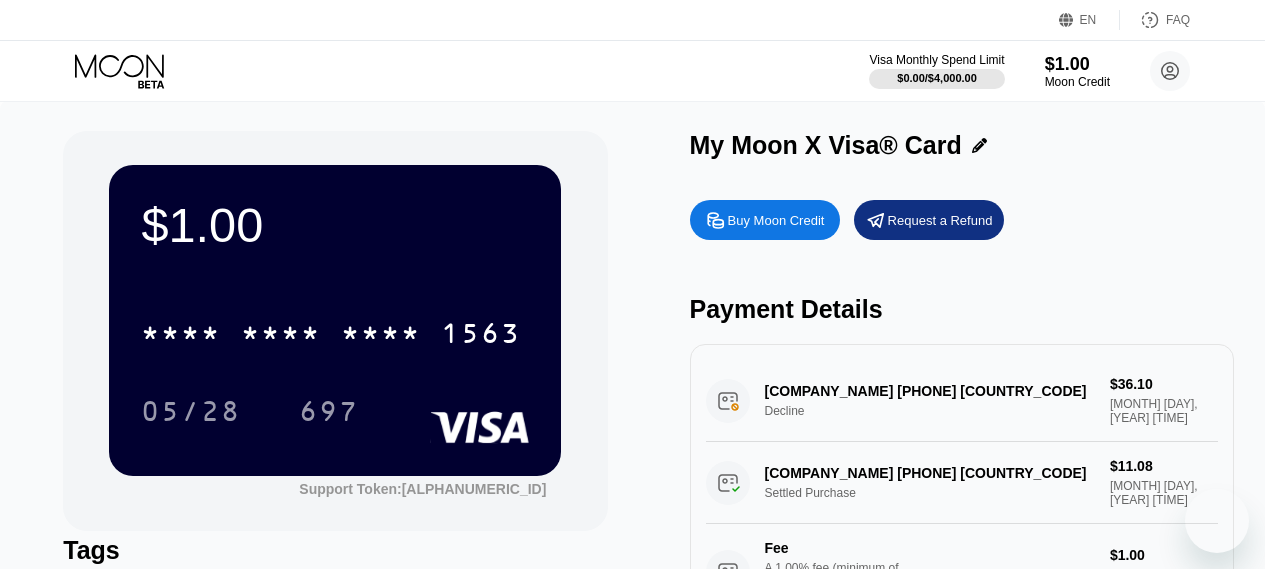 scroll, scrollTop: 66, scrollLeft: 0, axis: vertical 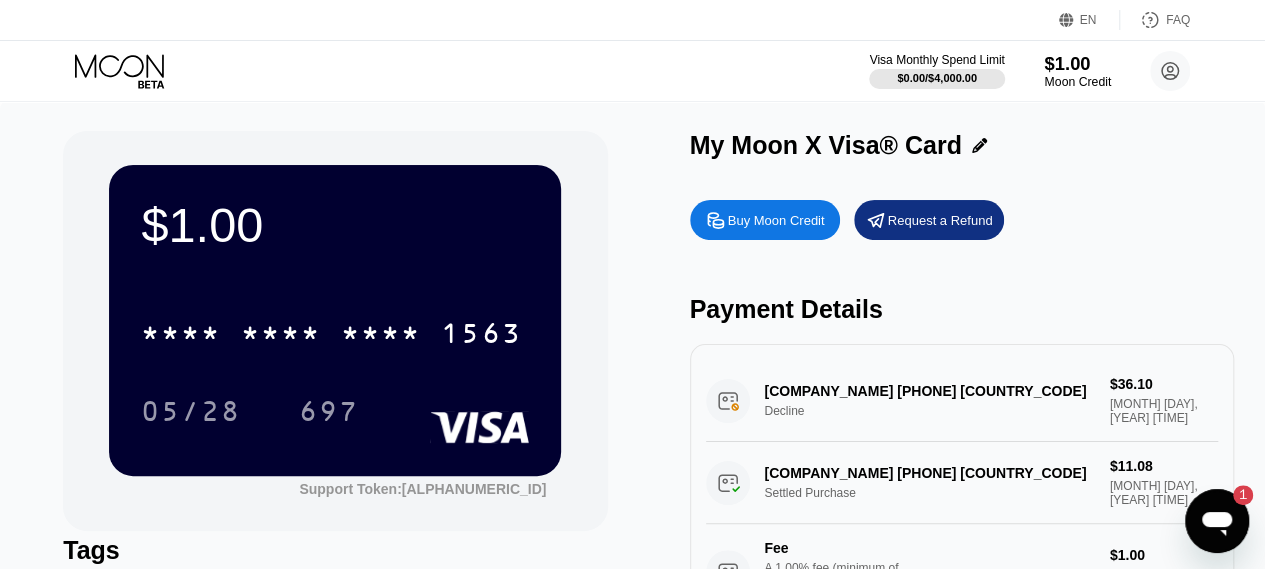click on "$1.00" at bounding box center (1077, 63) 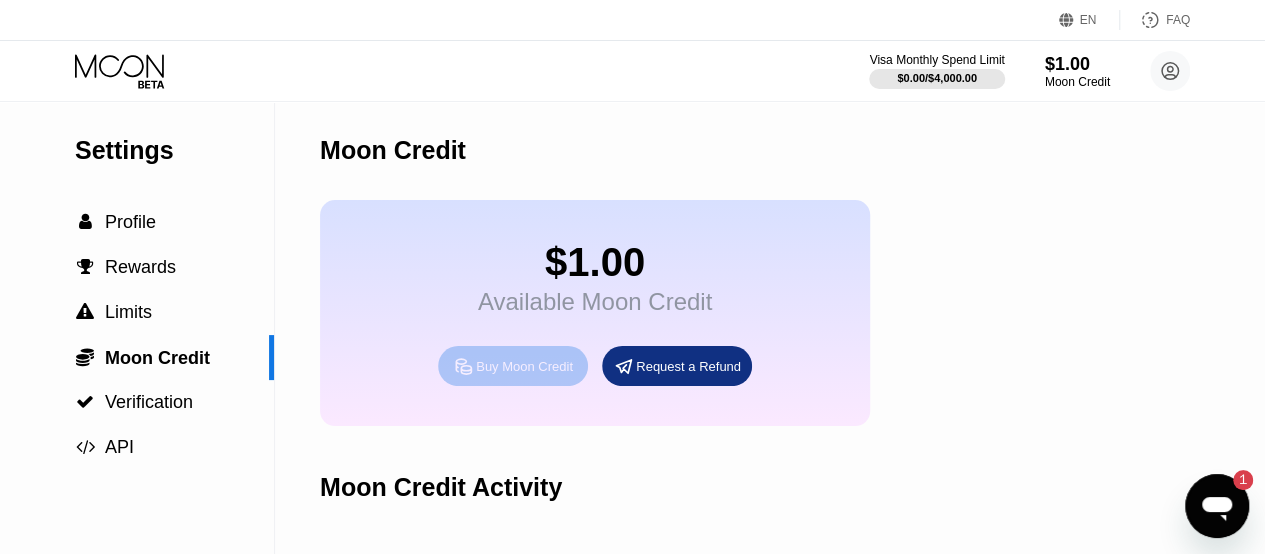 click 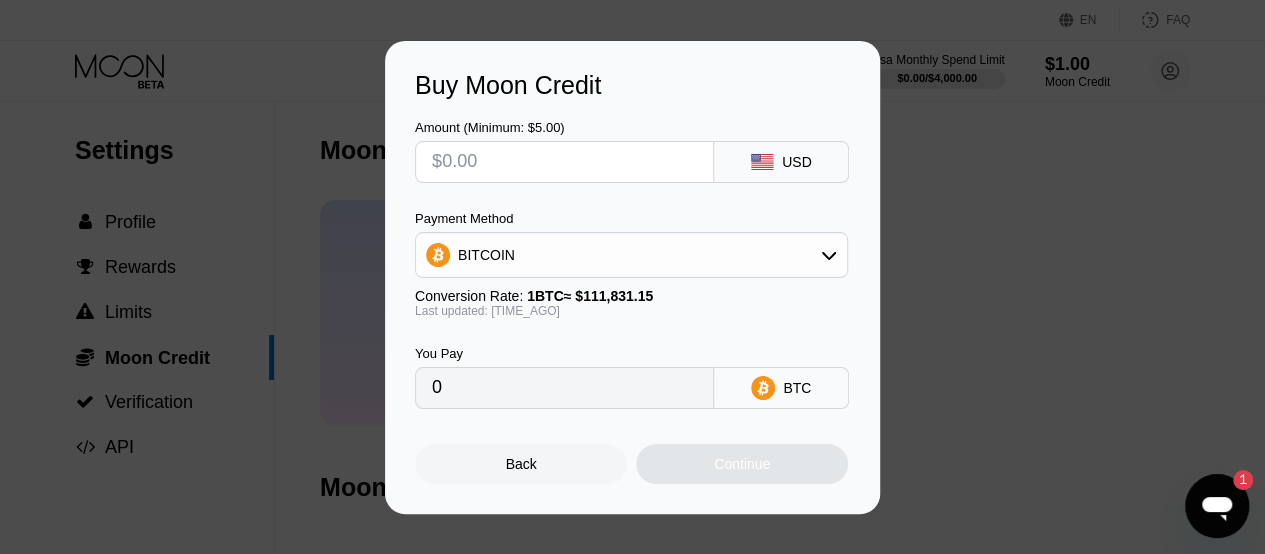 click at bounding box center [564, 162] 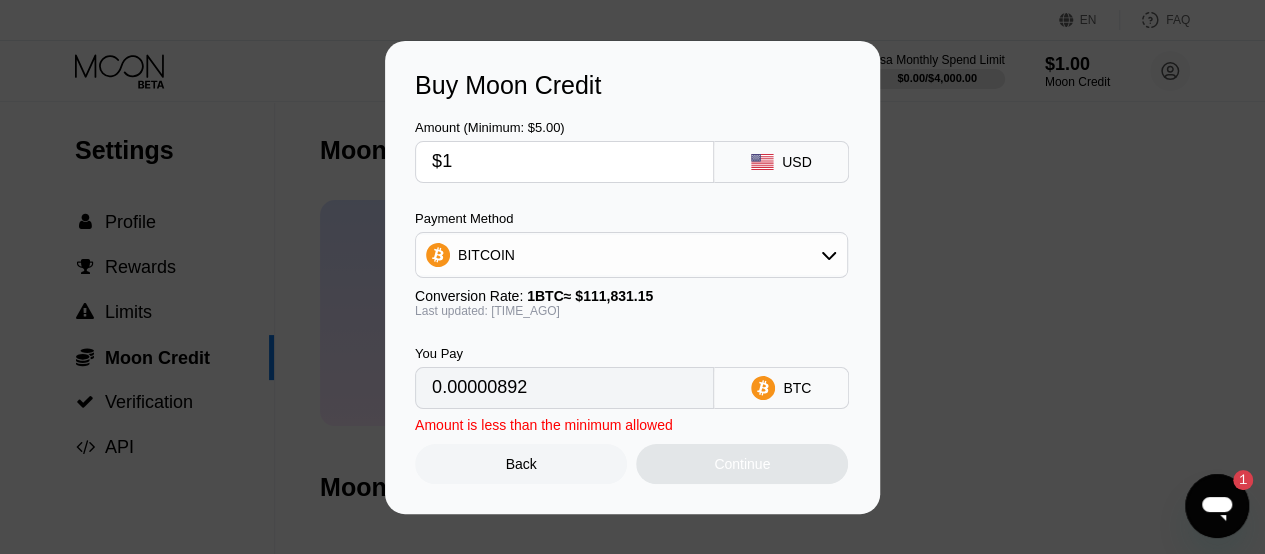 type on "0.00000892" 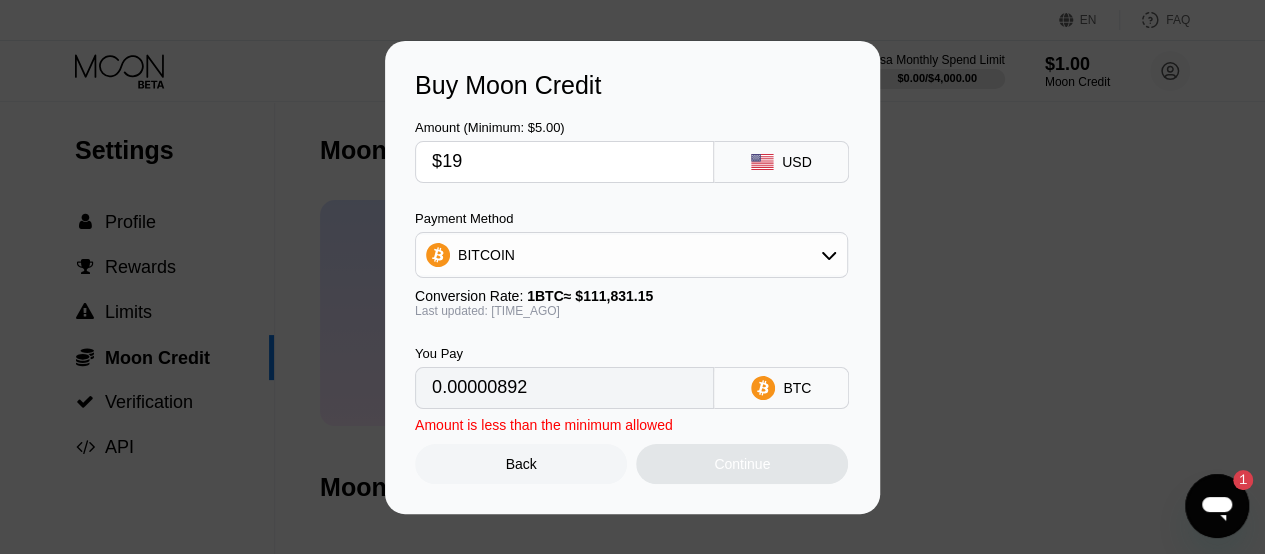 type on "0.00016945" 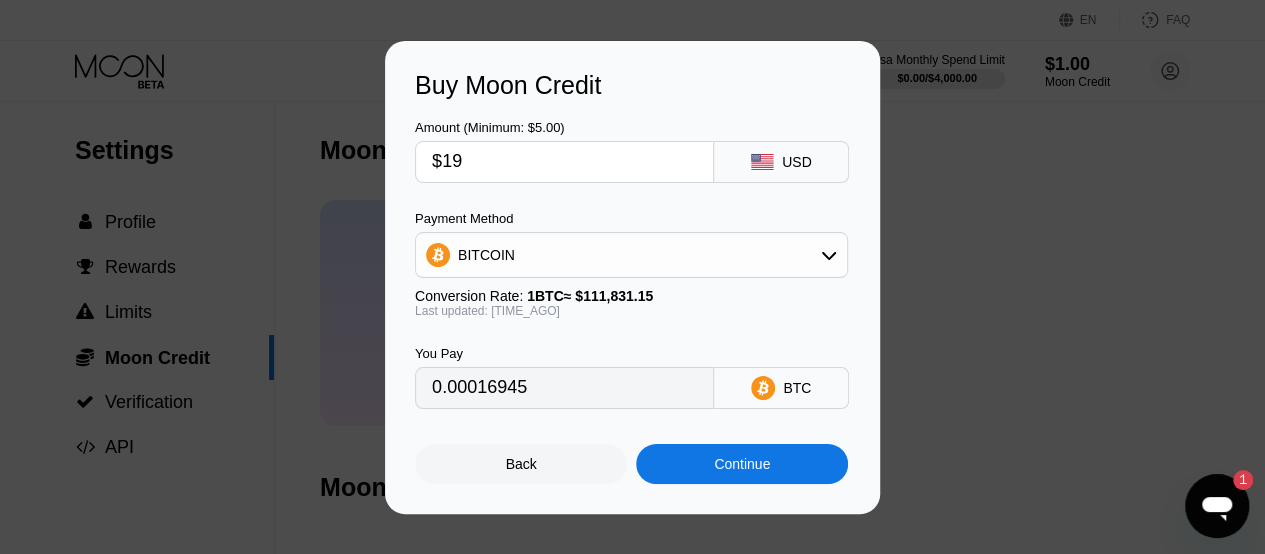 type on "$19" 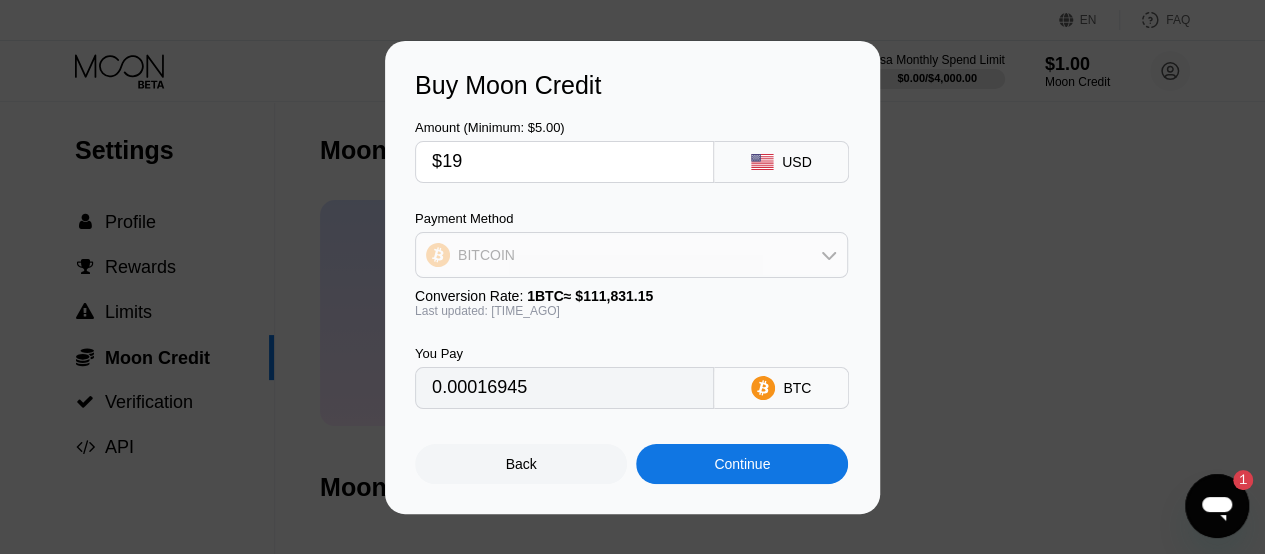 click on "BITCOIN" at bounding box center [631, 255] 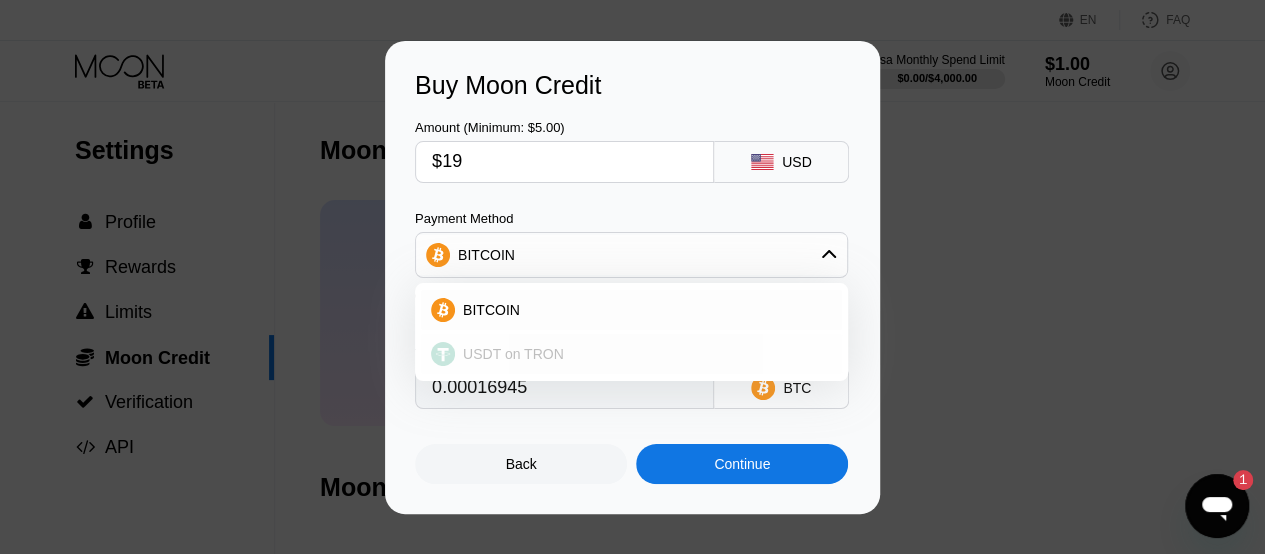 click on "USDT on TRON" at bounding box center (513, 354) 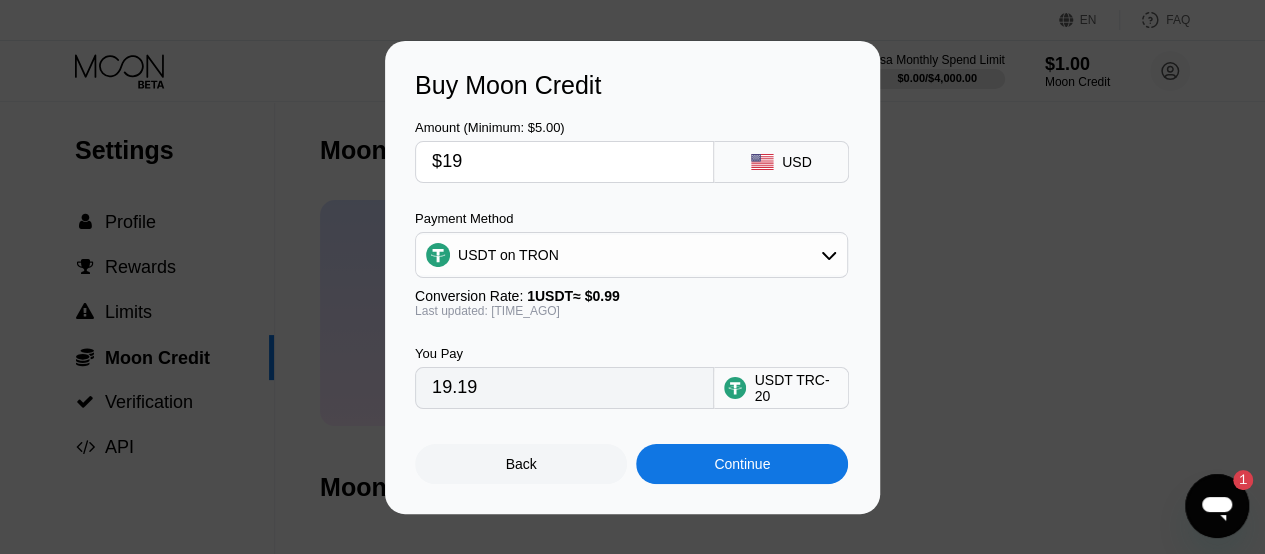 click on "Continue" at bounding box center (742, 464) 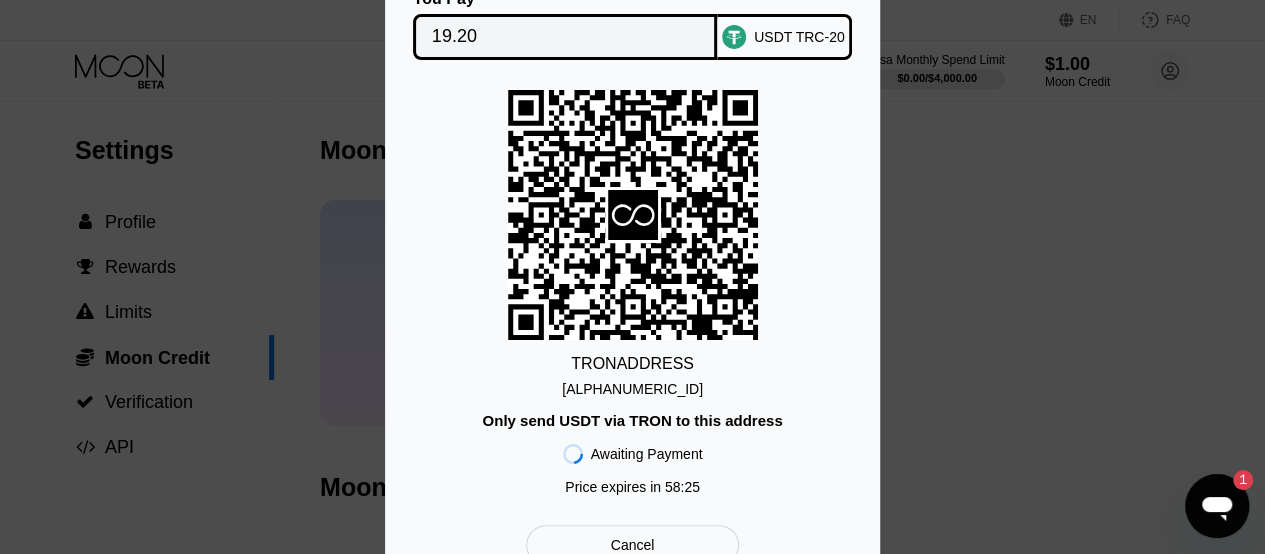click on "[ALPHANUMERIC_ID]" at bounding box center (632, 389) 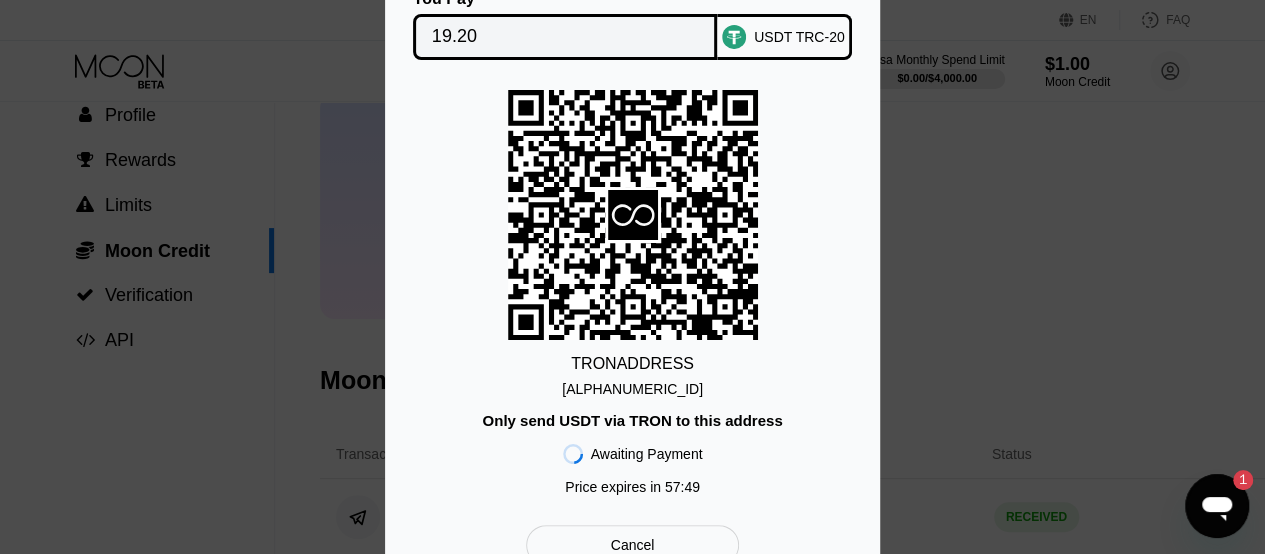 scroll, scrollTop: 108, scrollLeft: 0, axis: vertical 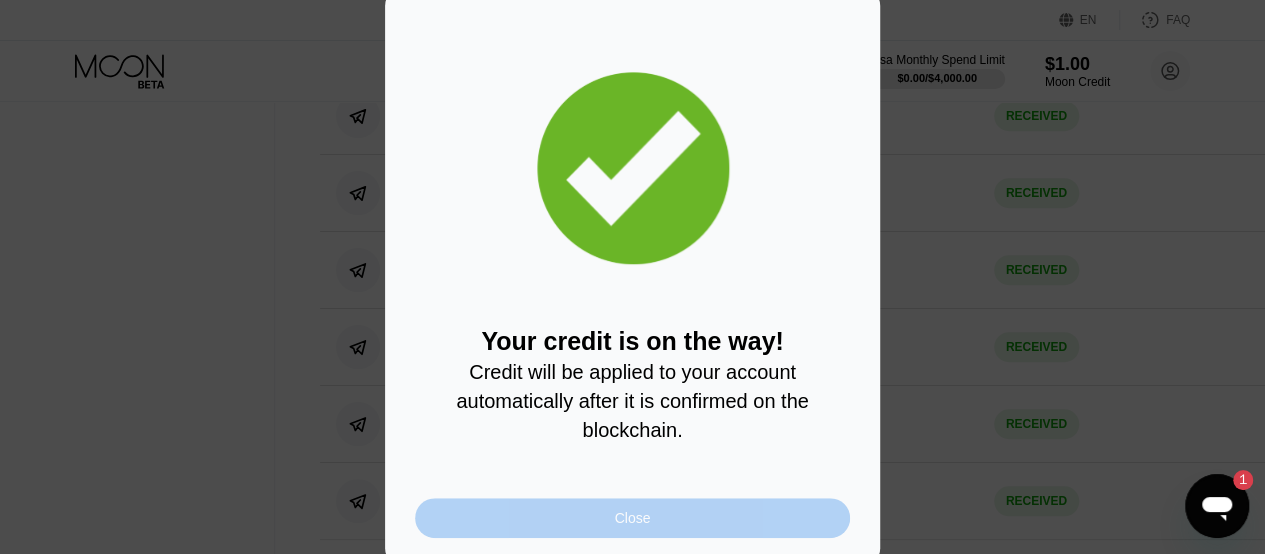 click on "Close" at bounding box center [632, 518] 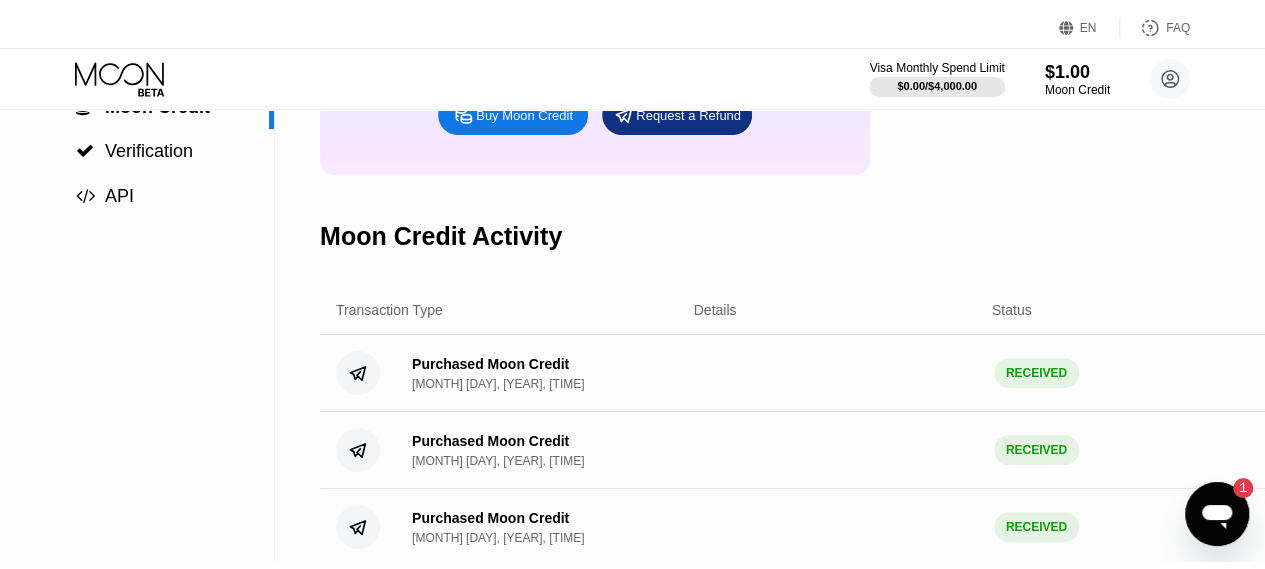 scroll, scrollTop: 0, scrollLeft: 0, axis: both 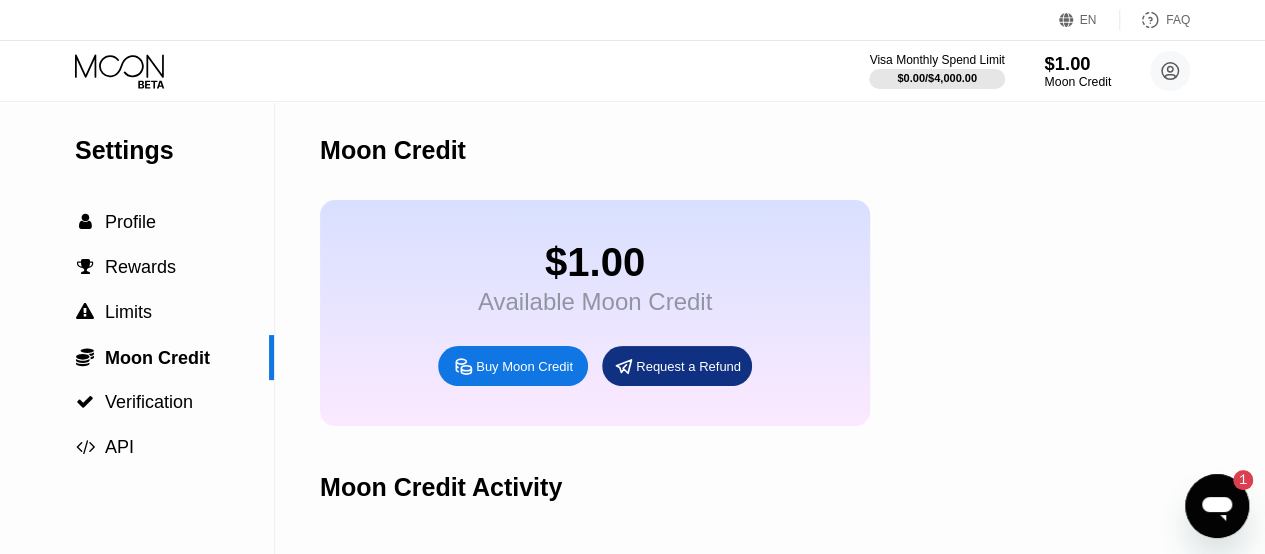 click on "$1.00" at bounding box center (1077, 63) 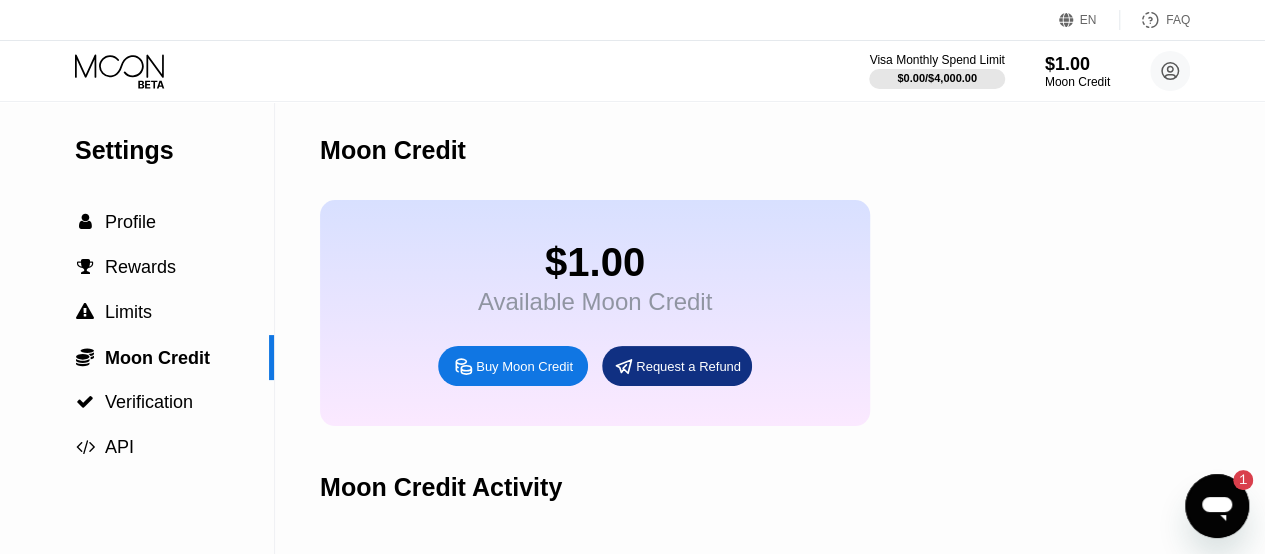 click 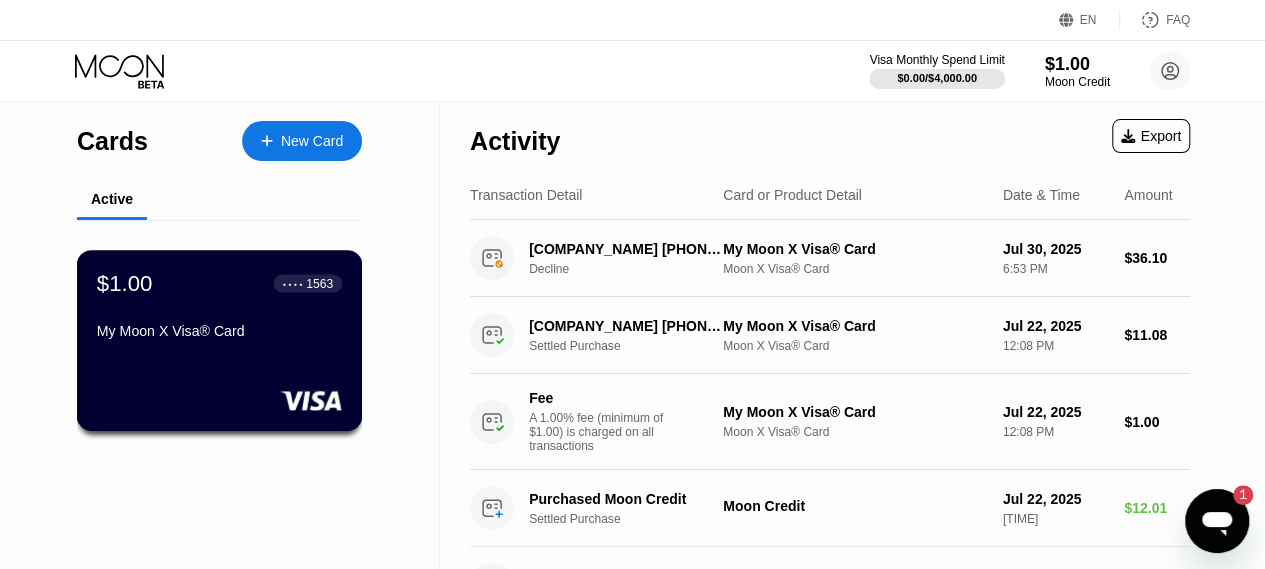 click on "$1.00 ● ● ● ● 1563" at bounding box center (219, 283) 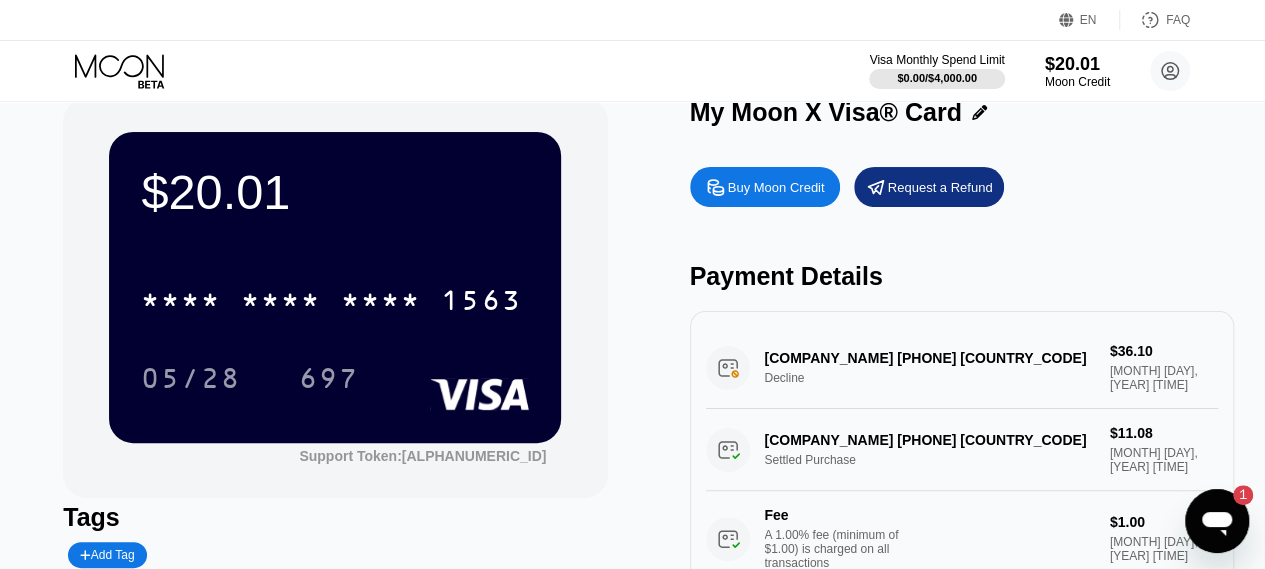 scroll, scrollTop: 34, scrollLeft: 0, axis: vertical 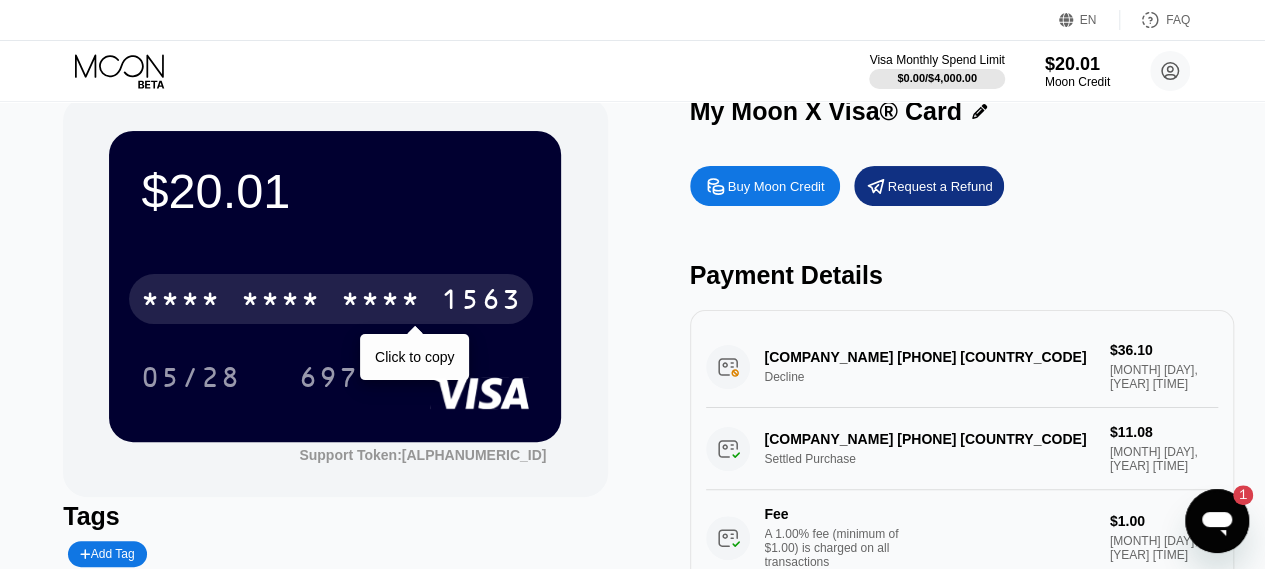 click on "* * * *" at bounding box center (281, 302) 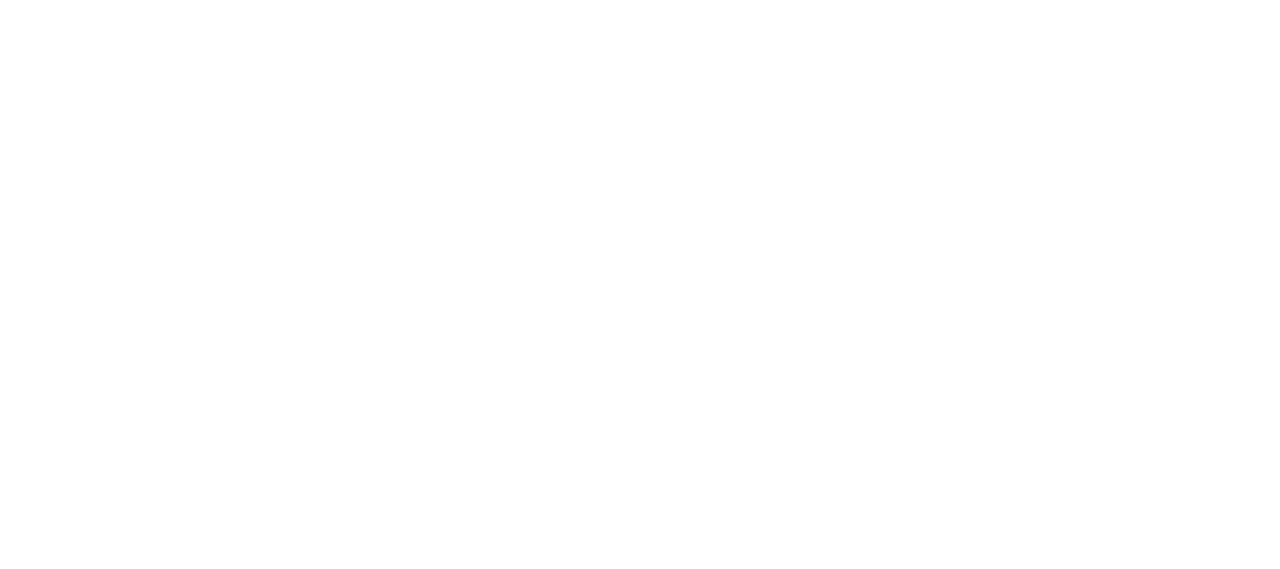 scroll, scrollTop: 0, scrollLeft: 0, axis: both 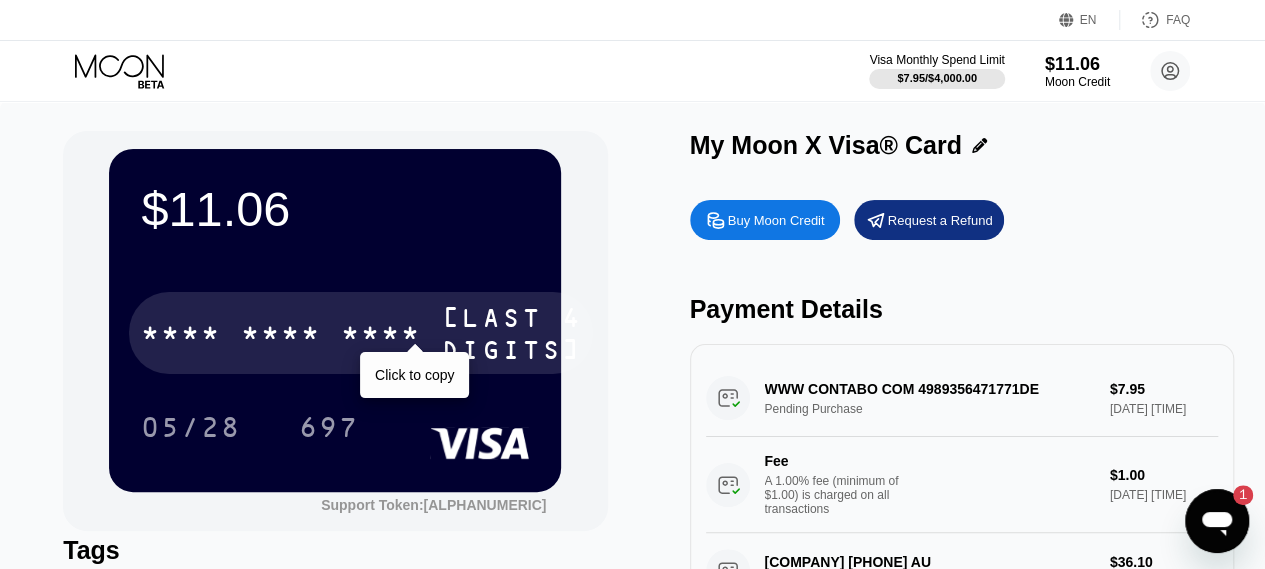click on "* * * *" at bounding box center (381, 336) 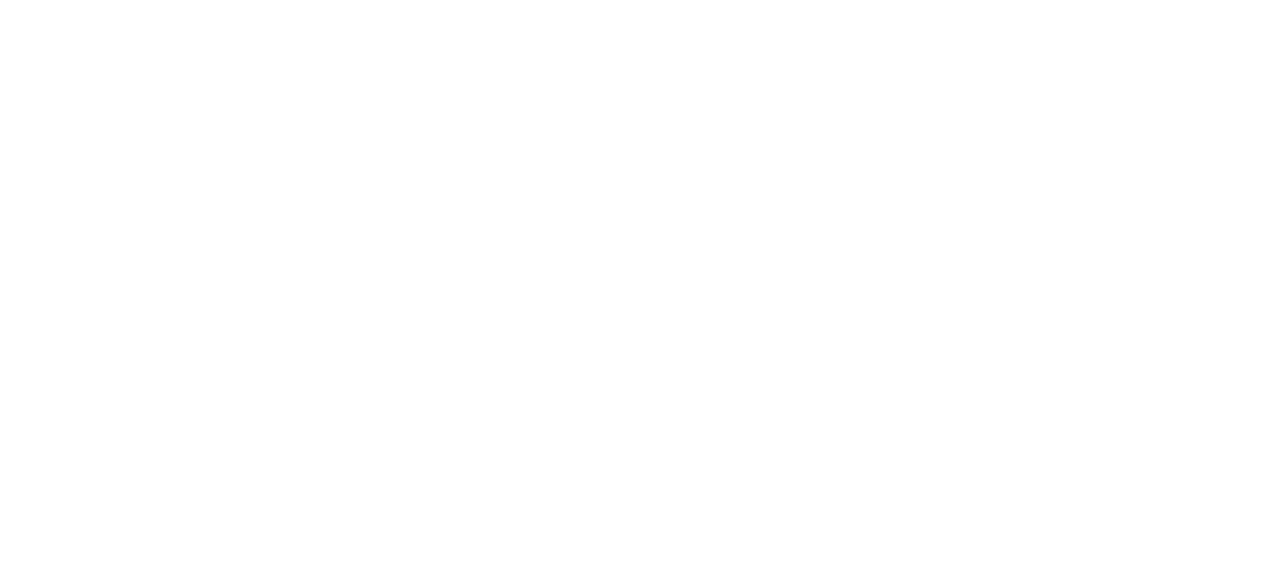 scroll, scrollTop: 0, scrollLeft: 0, axis: both 